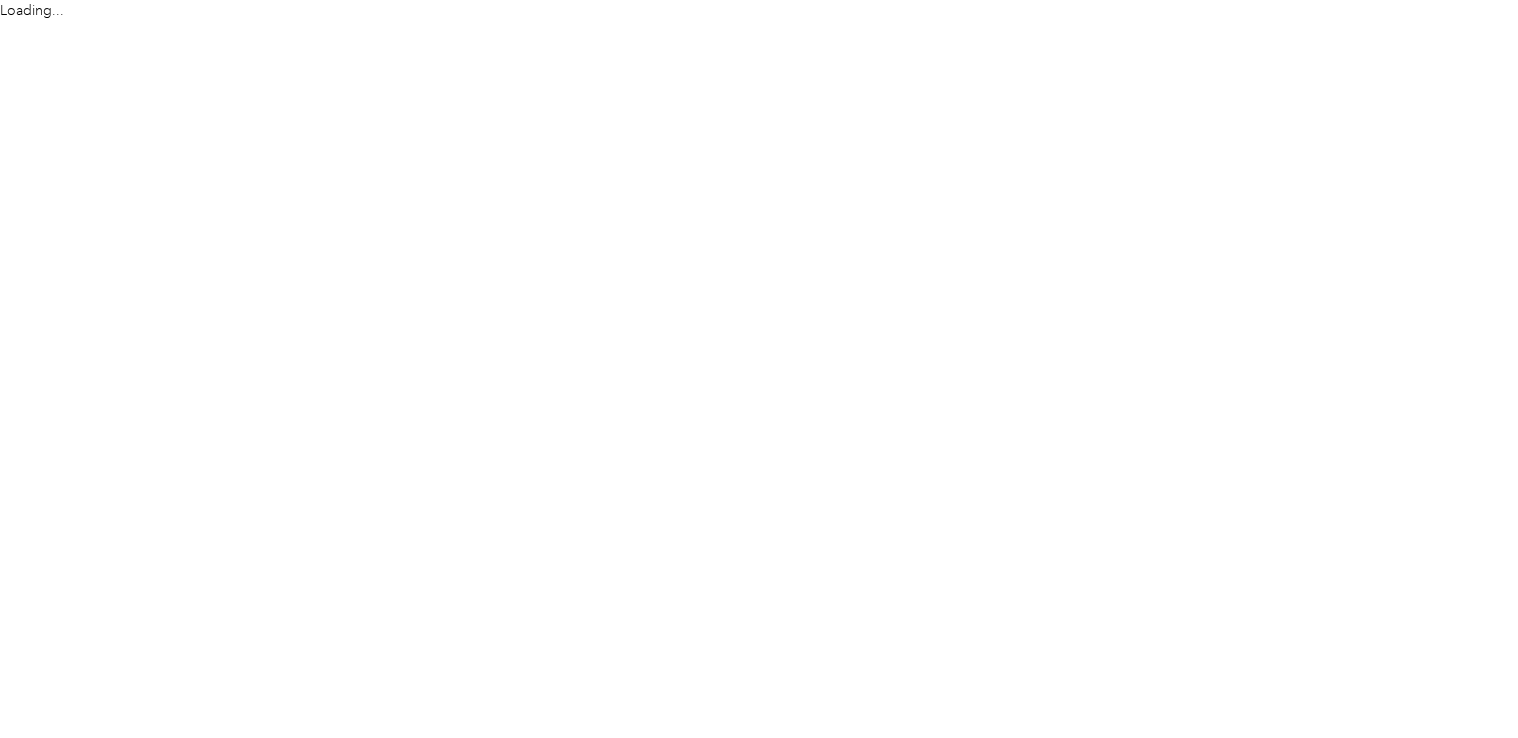 scroll, scrollTop: 0, scrollLeft: 0, axis: both 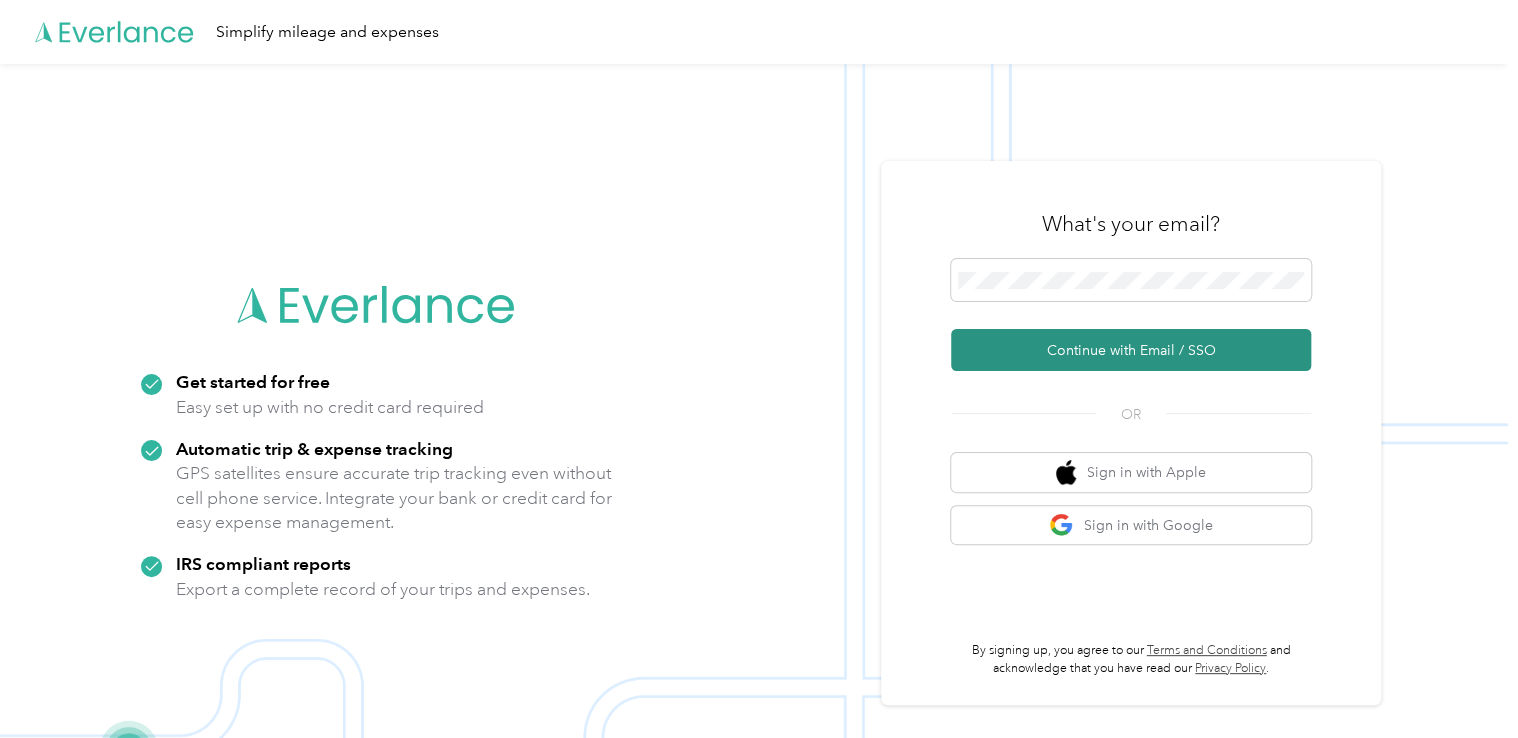 click on "Continue with Email / SSO" at bounding box center [1131, 350] 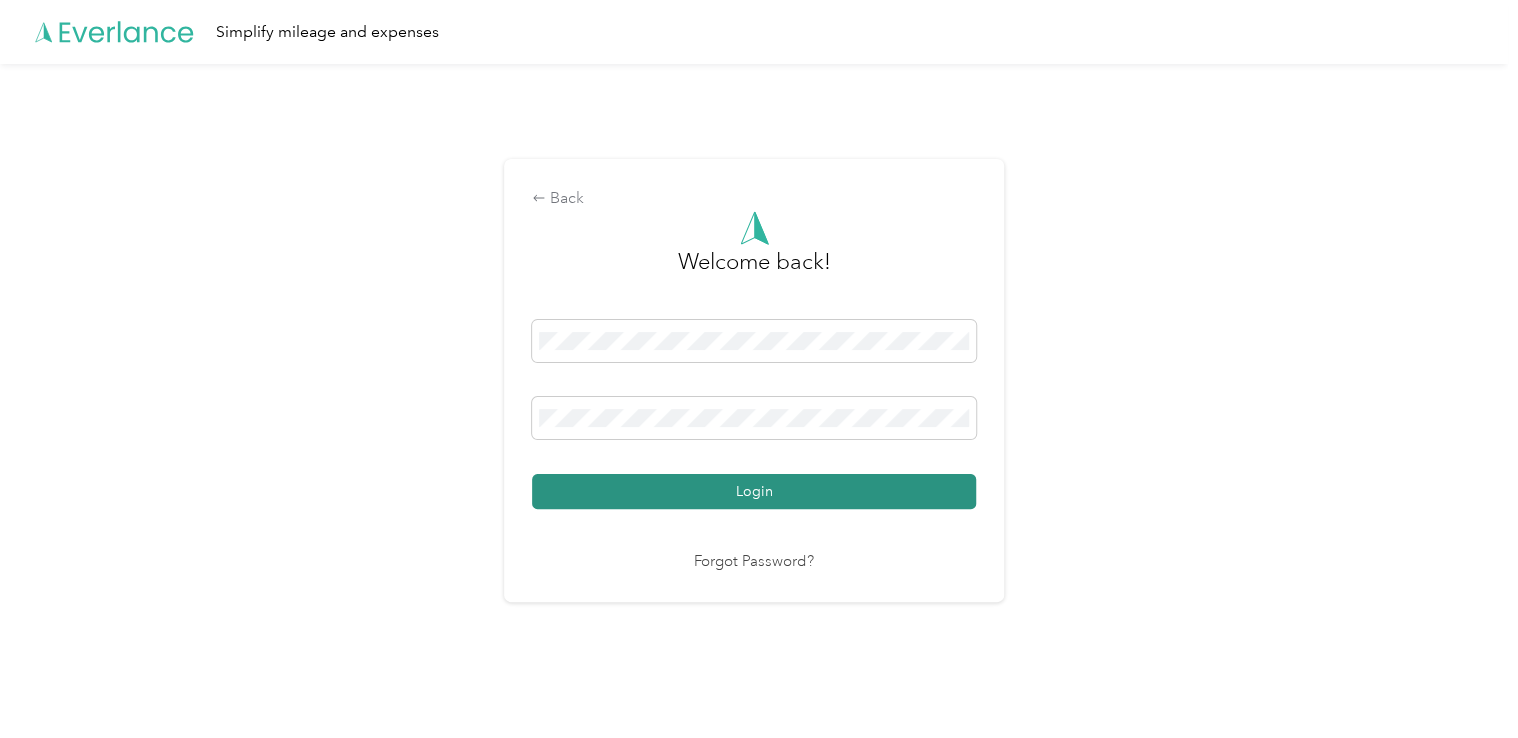 click on "Login" at bounding box center (754, 491) 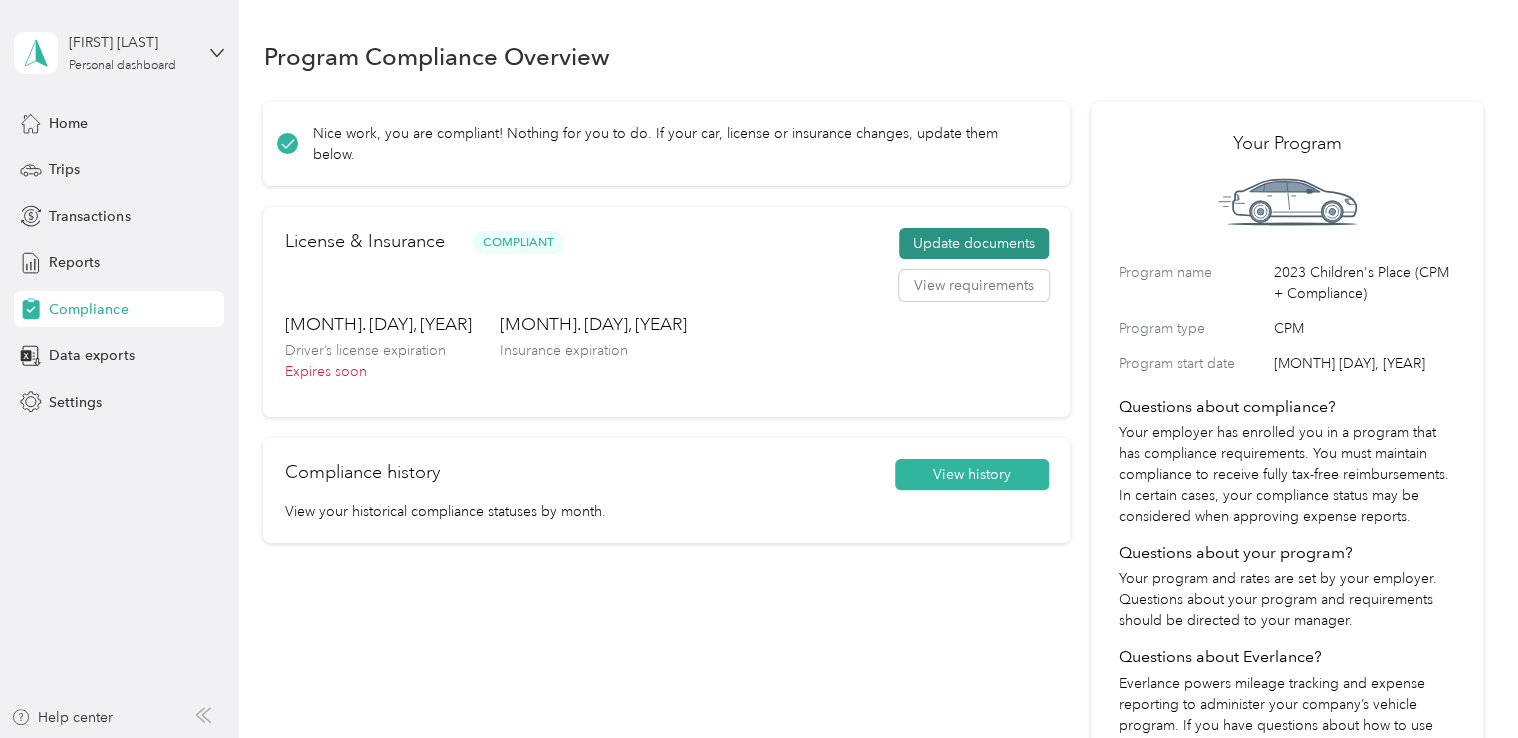 click on "Update documents" at bounding box center [974, 244] 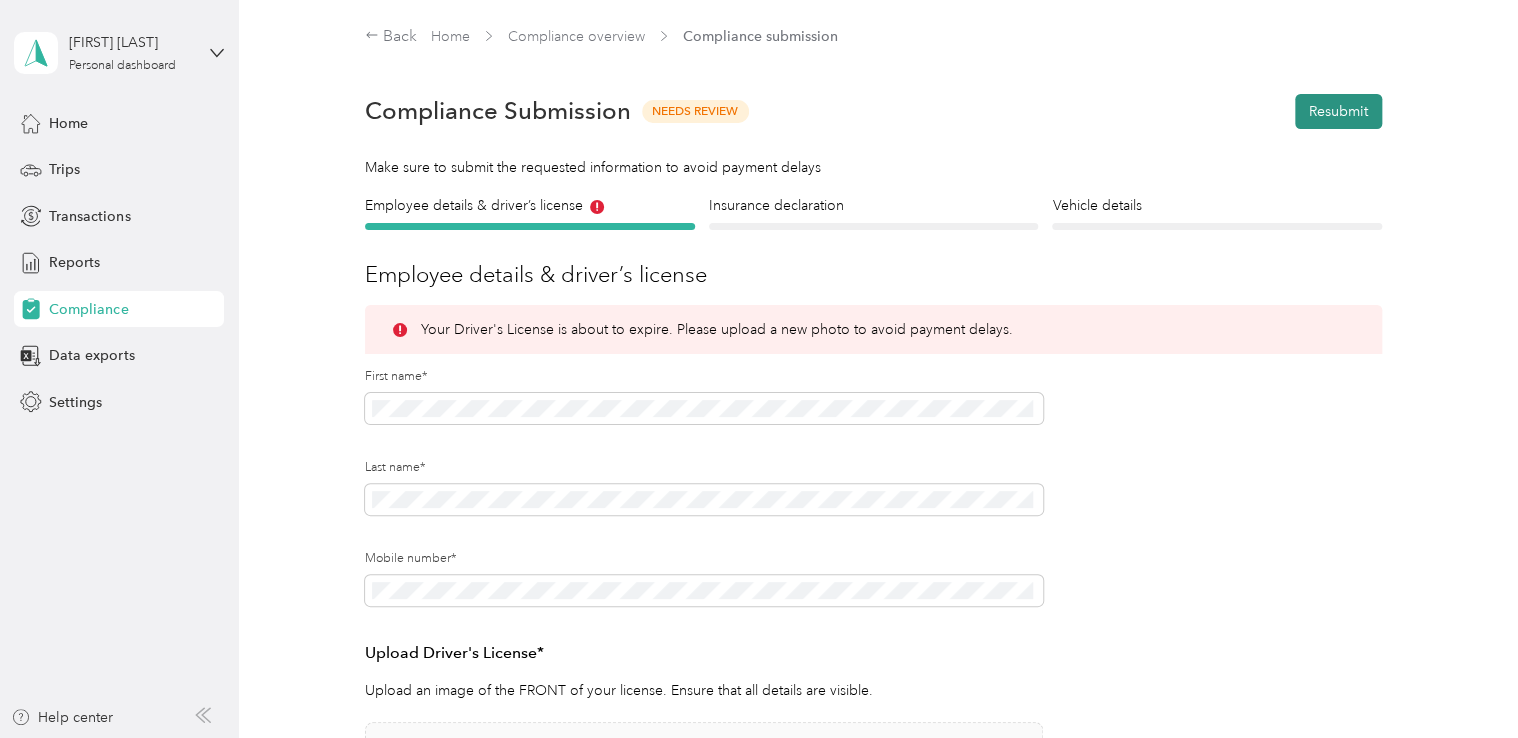 click on "Resubmit" at bounding box center (1338, 111) 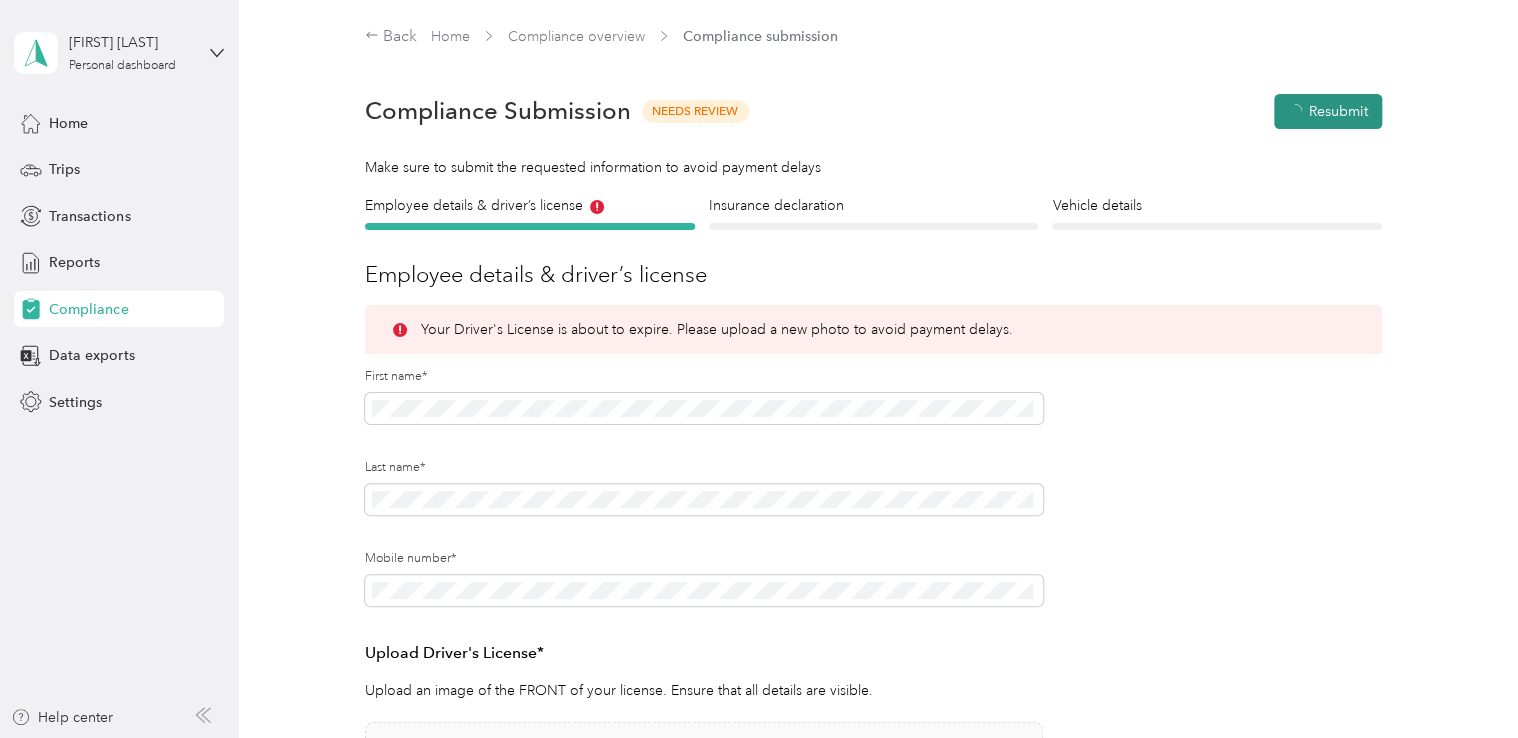 scroll, scrollTop: 24, scrollLeft: 0, axis: vertical 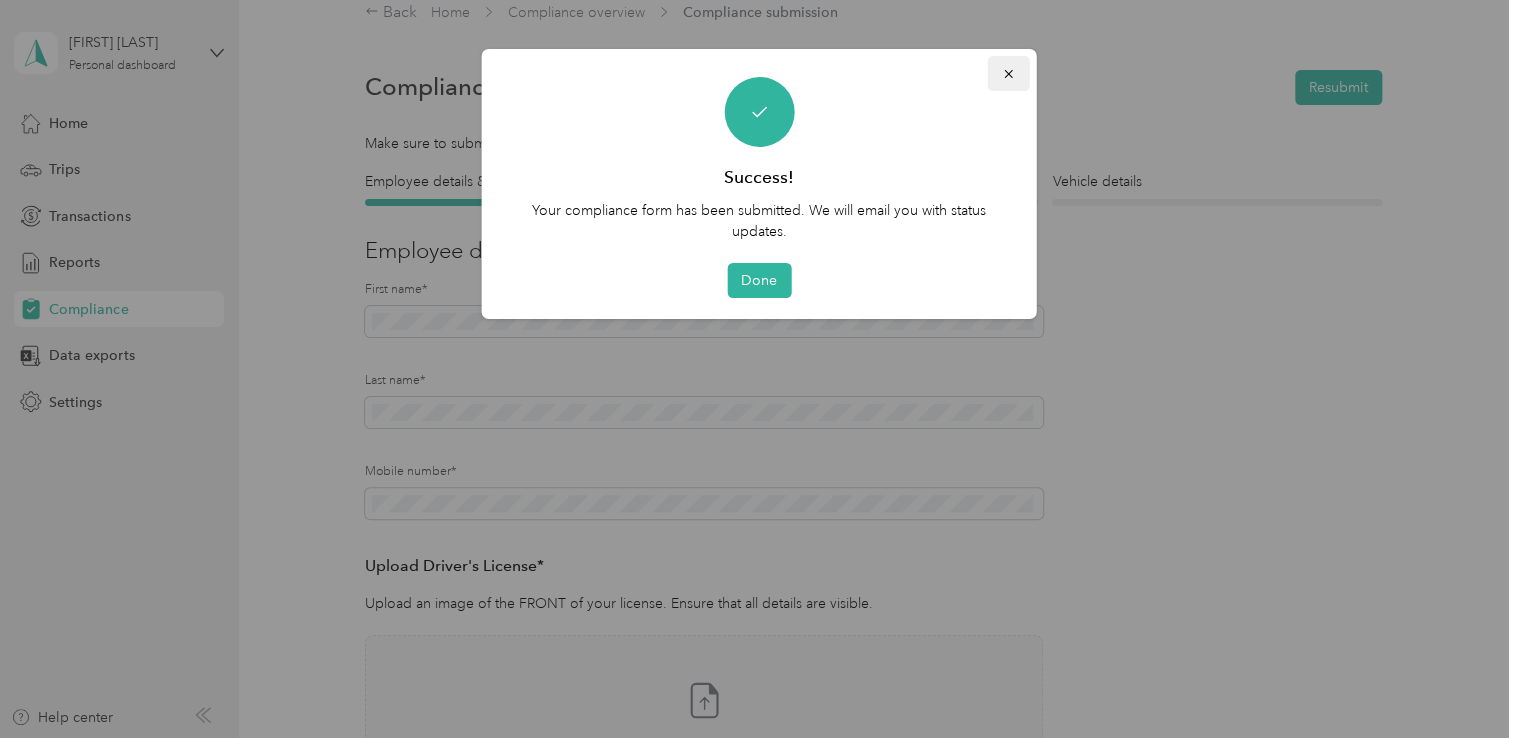 click 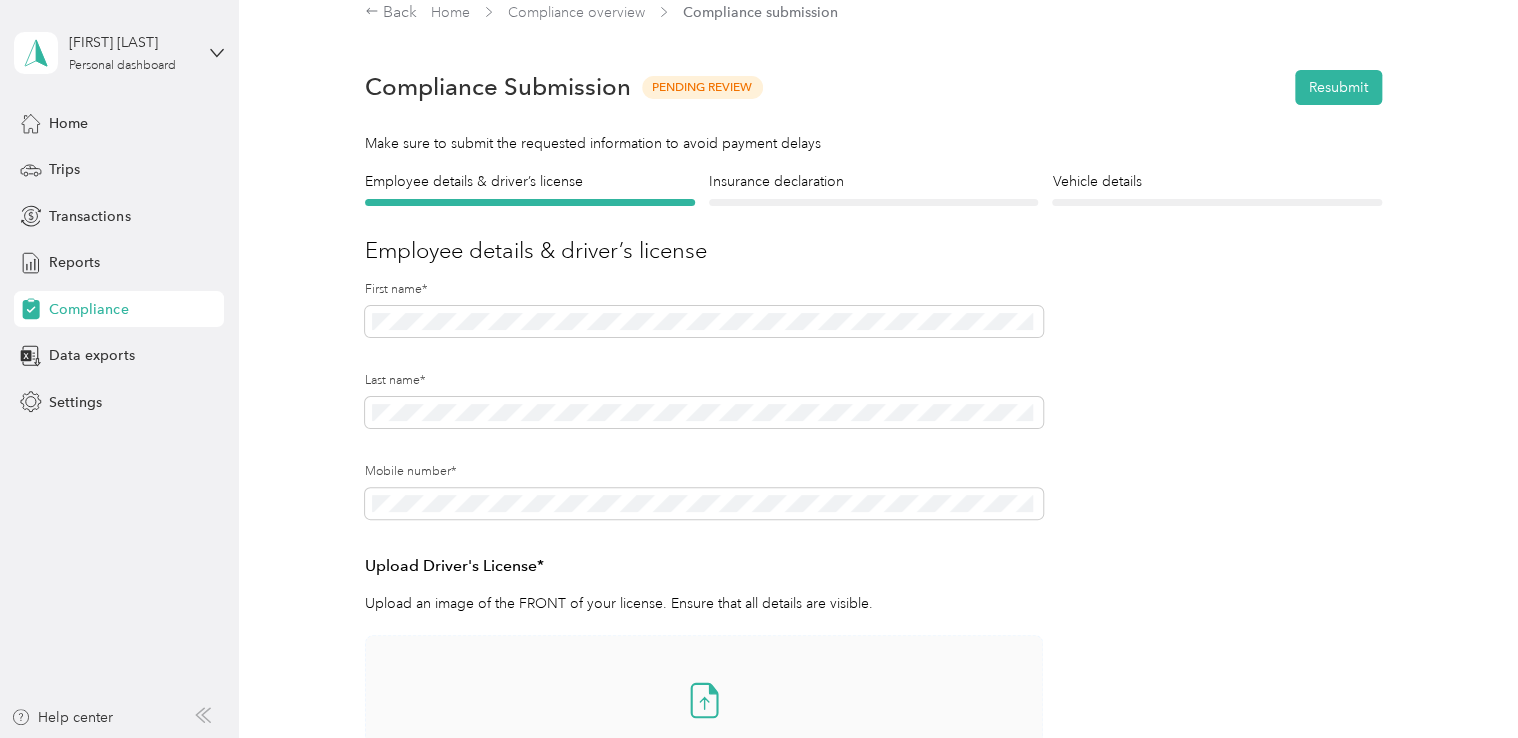 click 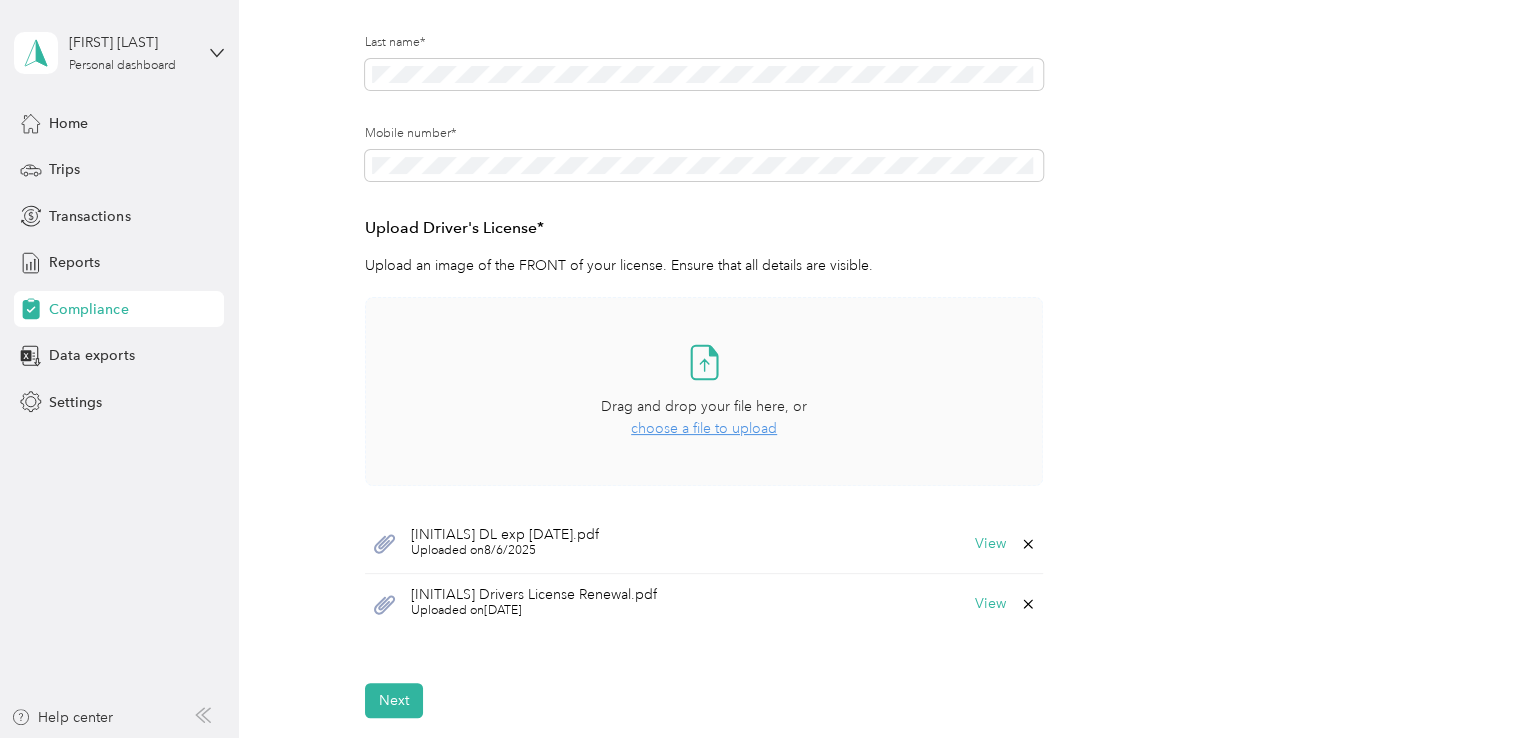 scroll, scrollTop: 367, scrollLeft: 0, axis: vertical 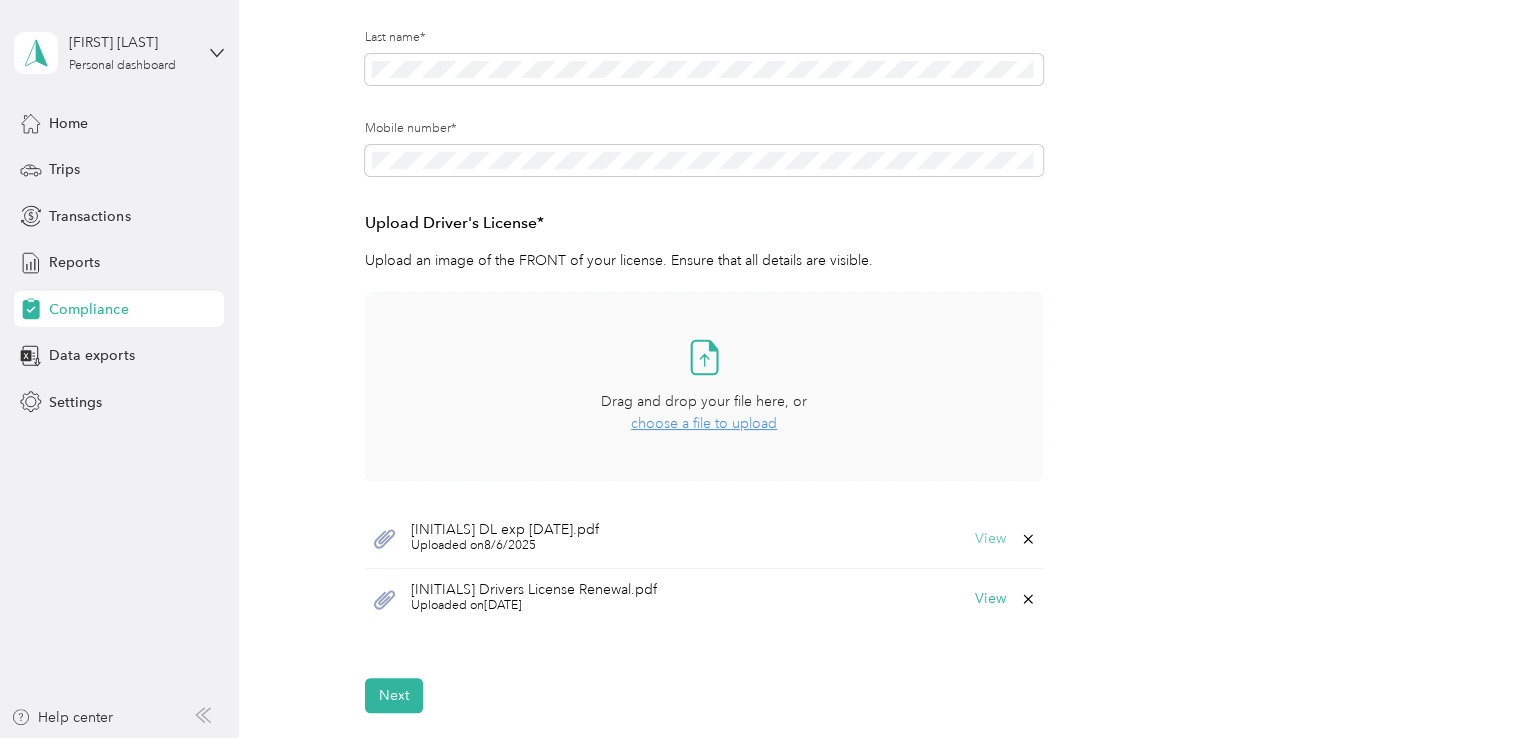 click on "View" at bounding box center [990, 539] 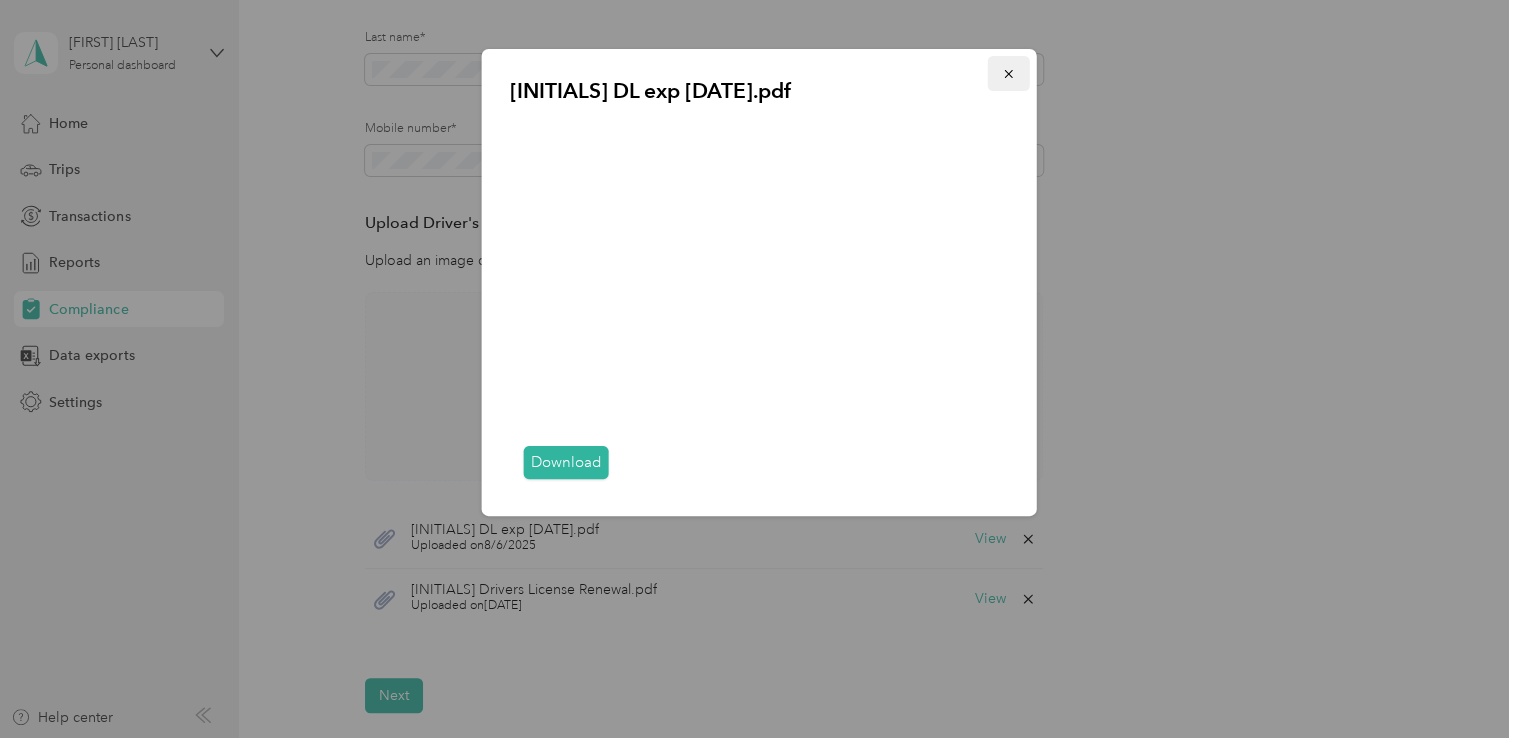 click 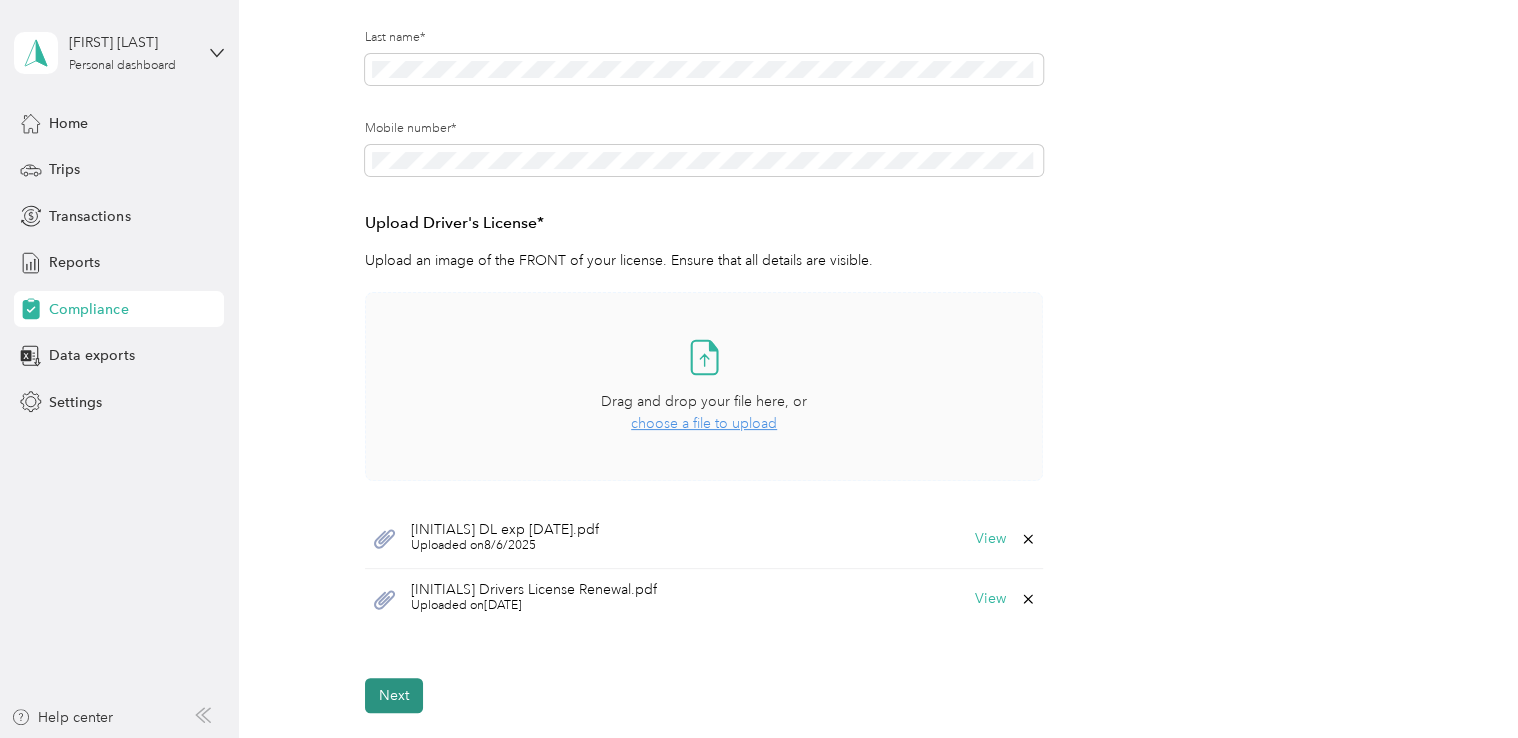 click on "Next" at bounding box center (394, 695) 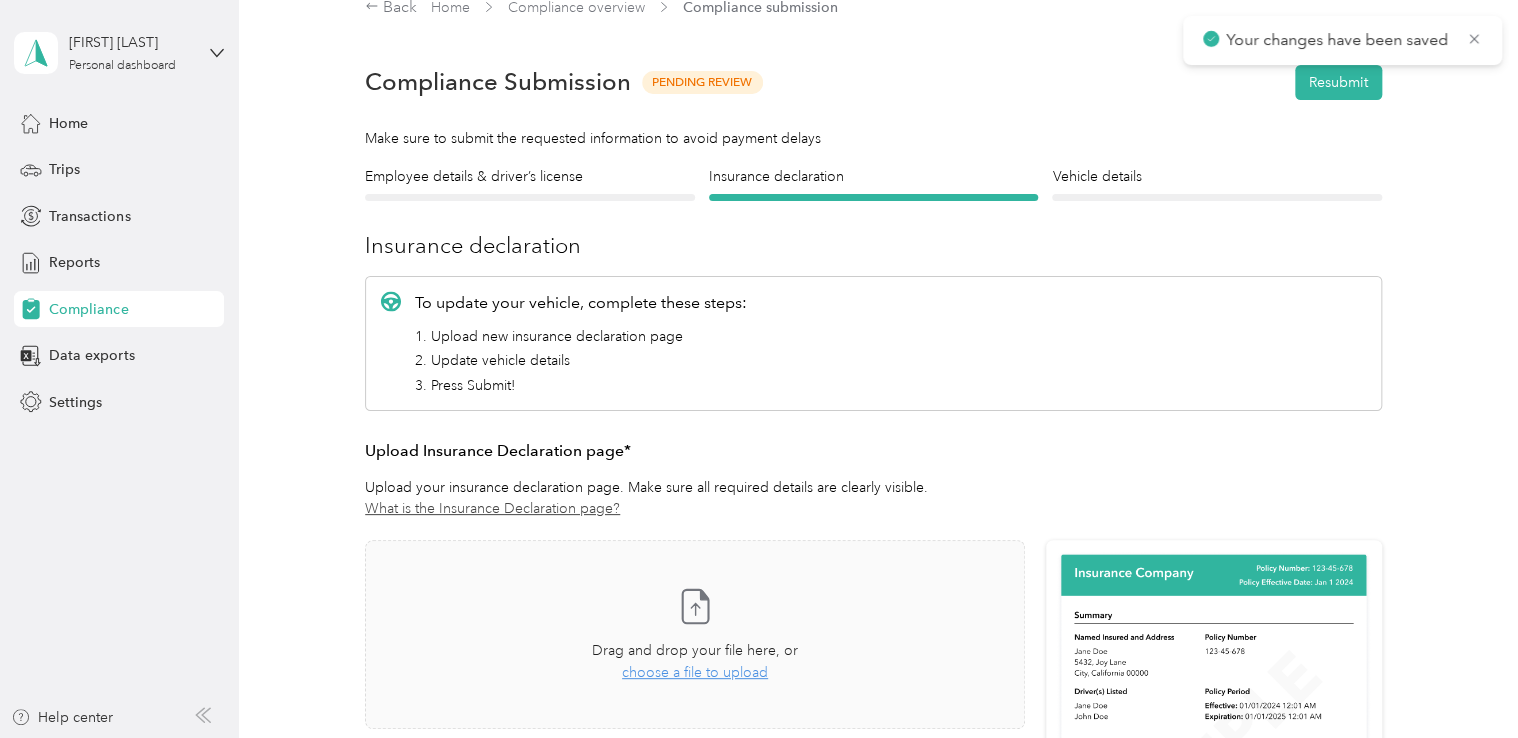 scroll, scrollTop: 24, scrollLeft: 0, axis: vertical 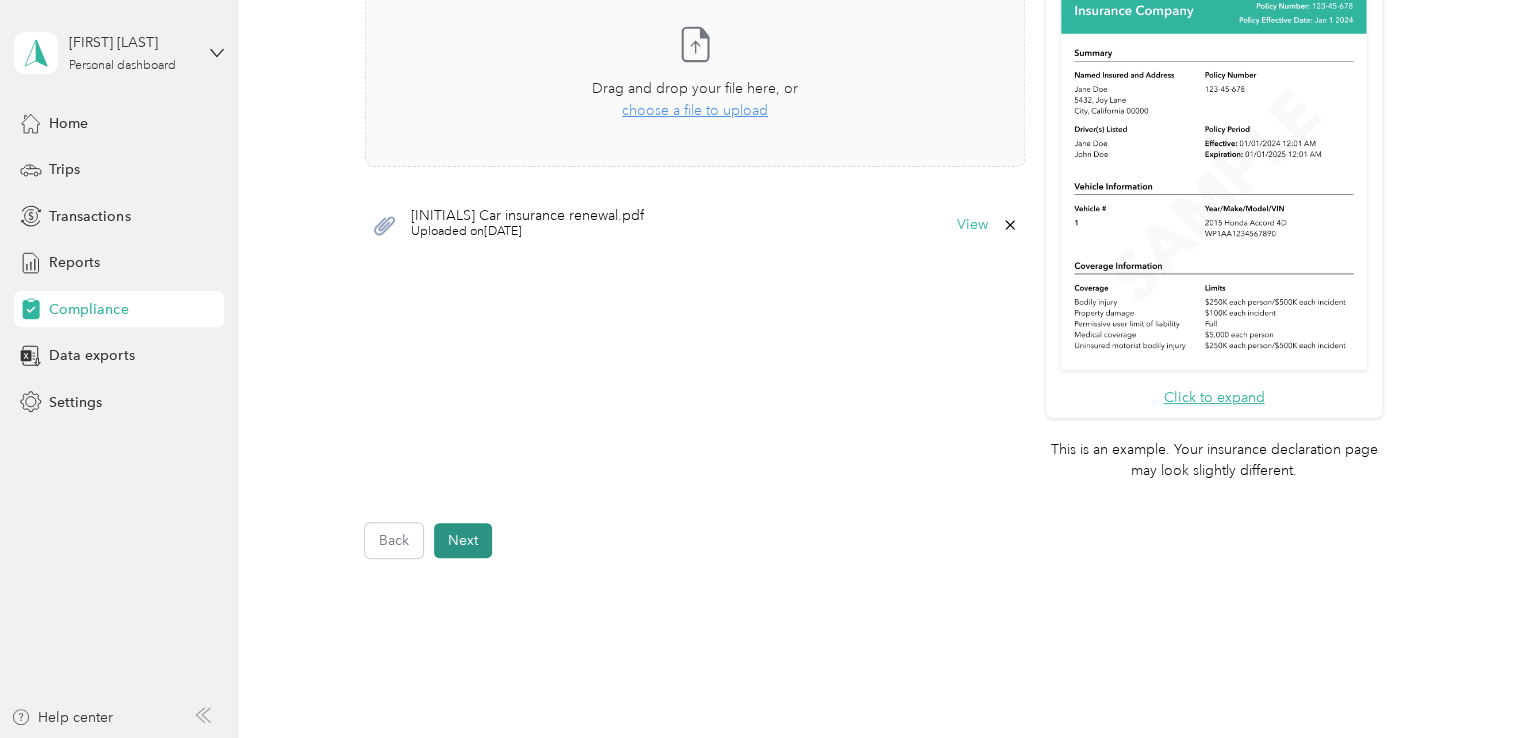 click on "Next" at bounding box center (463, 540) 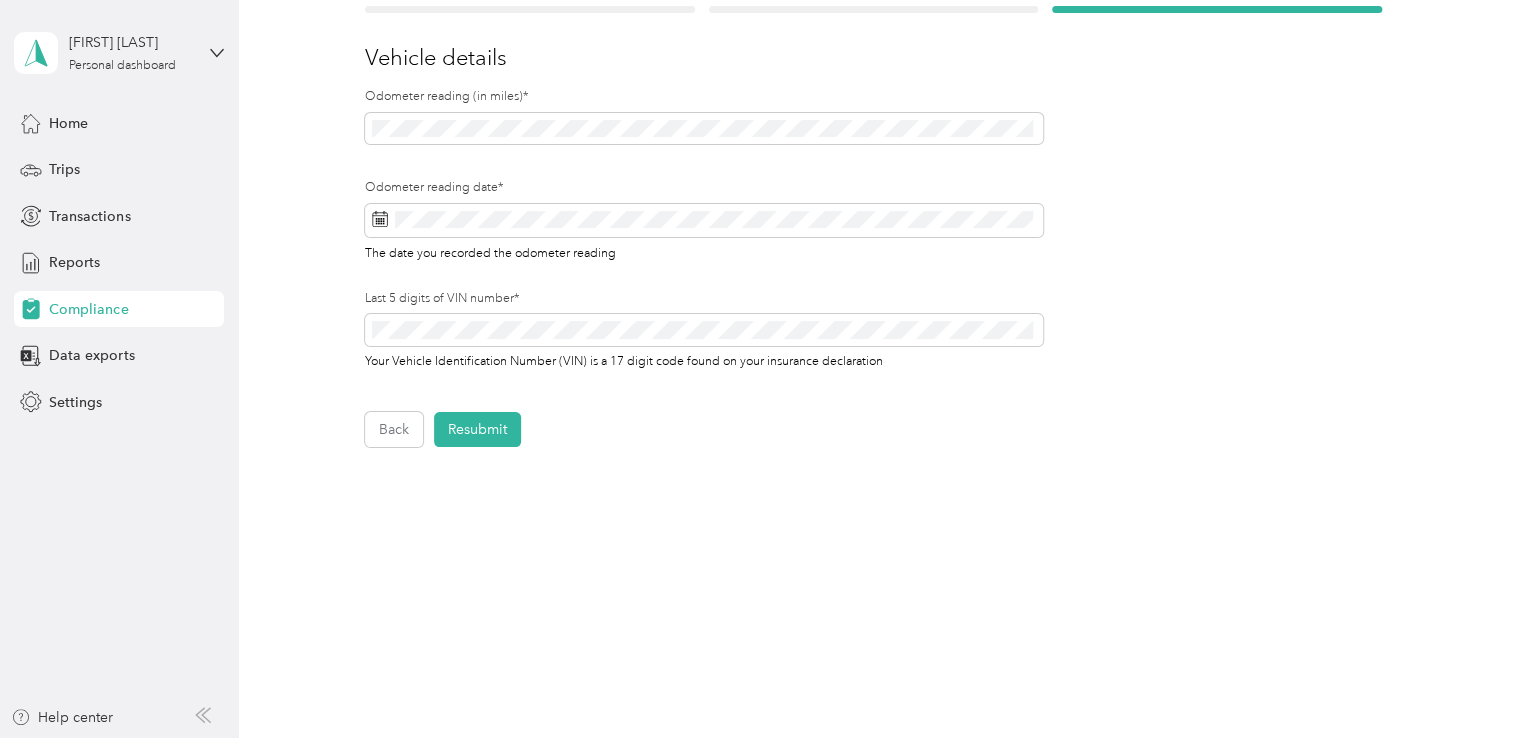 scroll, scrollTop: 108, scrollLeft: 0, axis: vertical 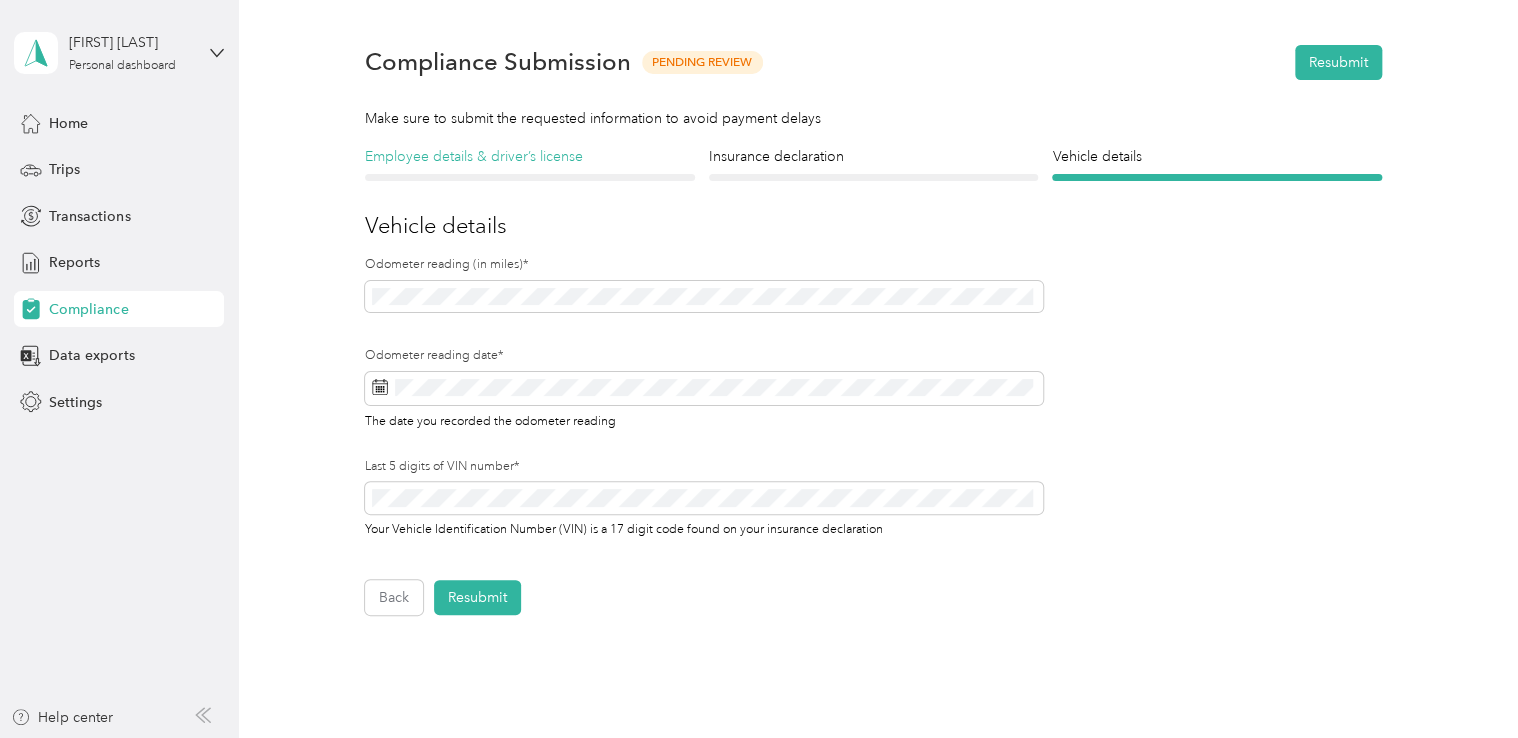 click on "Employee details & driver’s license" at bounding box center [530, 156] 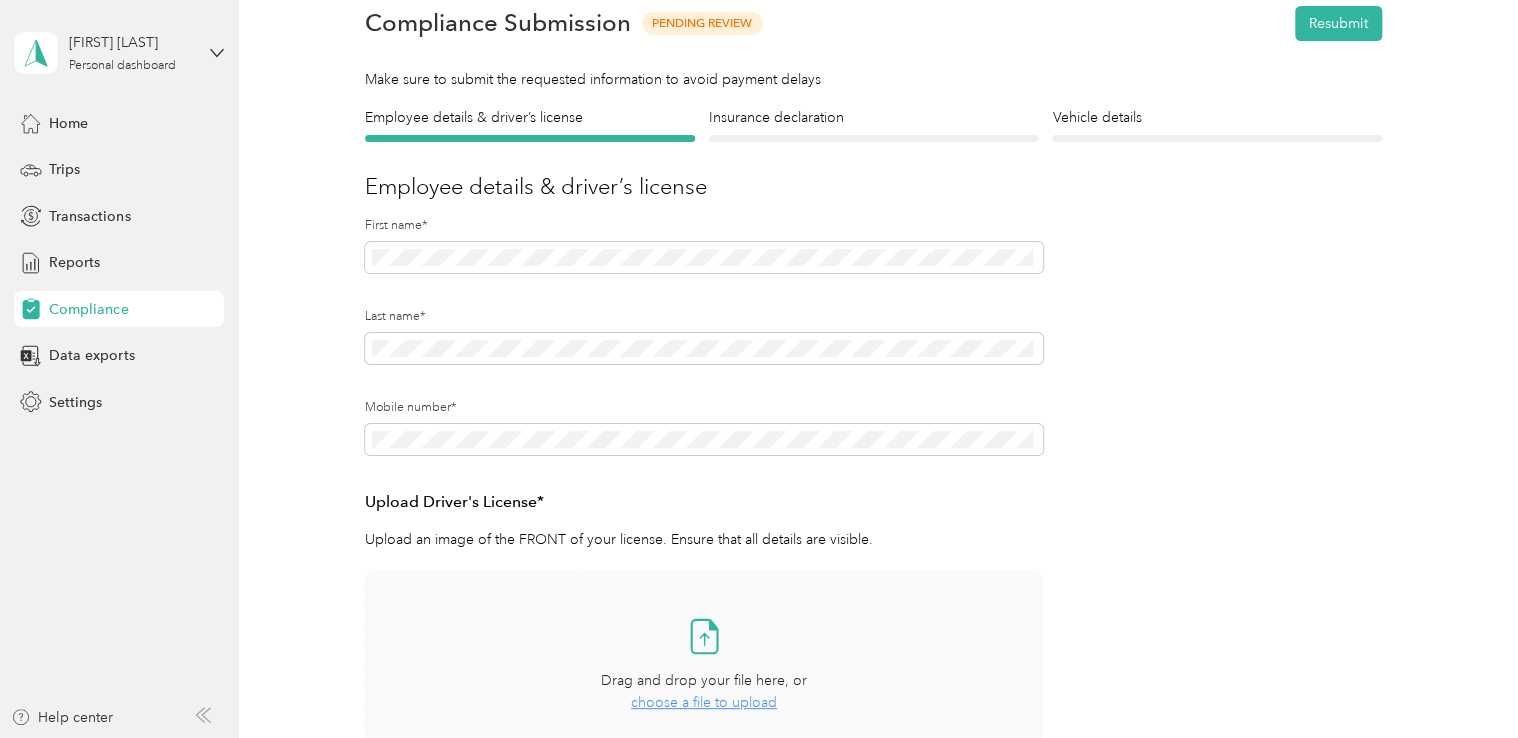 scroll, scrollTop: 87, scrollLeft: 0, axis: vertical 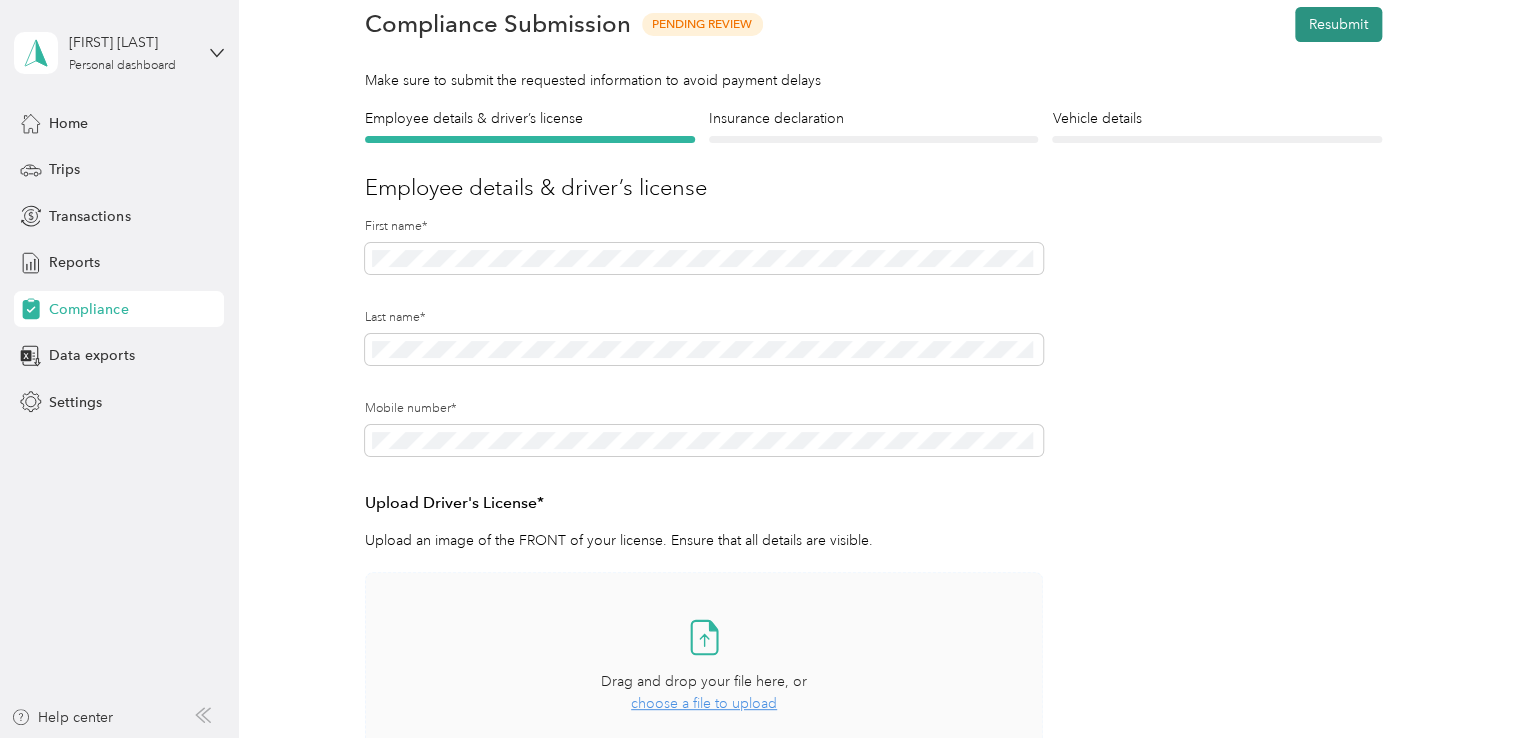 click on "Resubmit" at bounding box center [1338, 24] 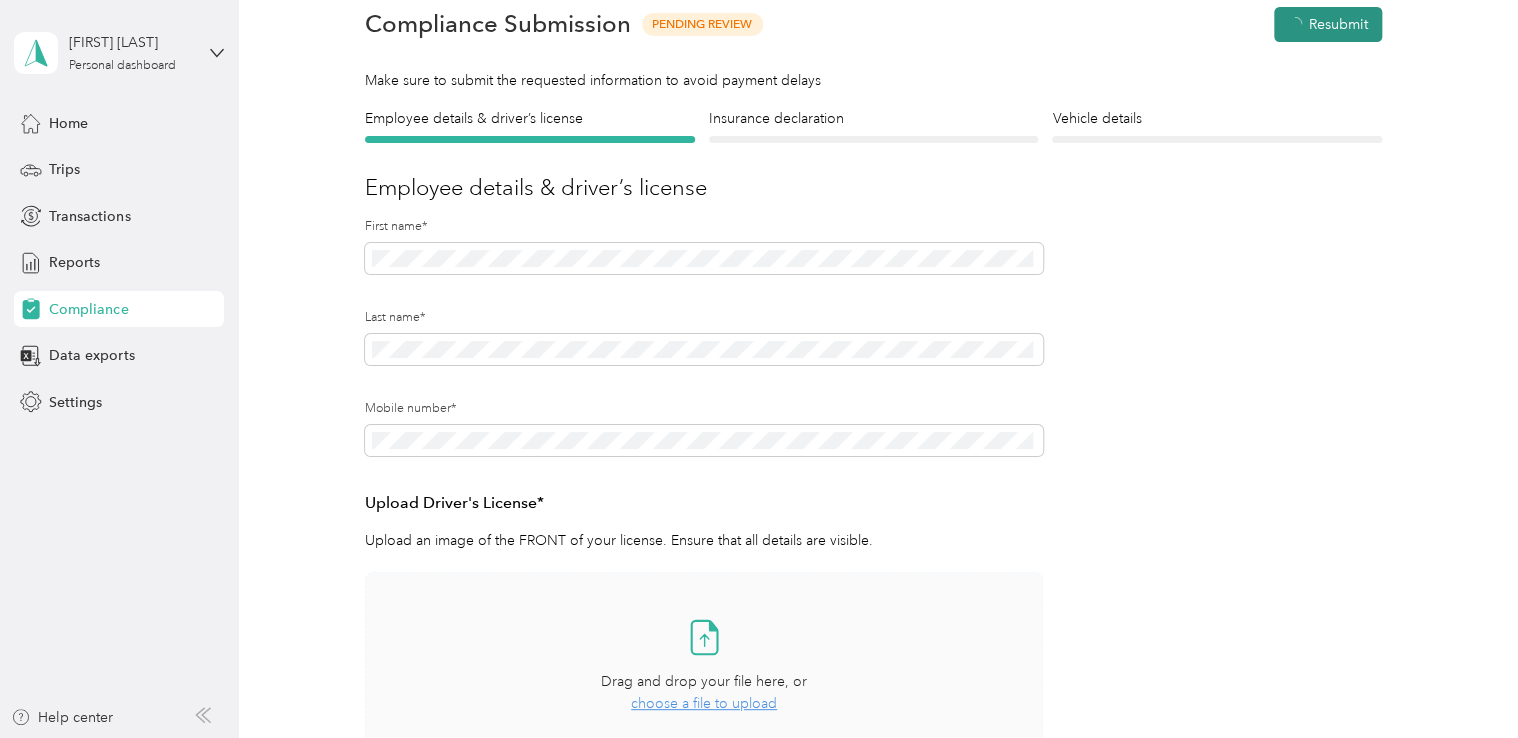 scroll, scrollTop: 24, scrollLeft: 0, axis: vertical 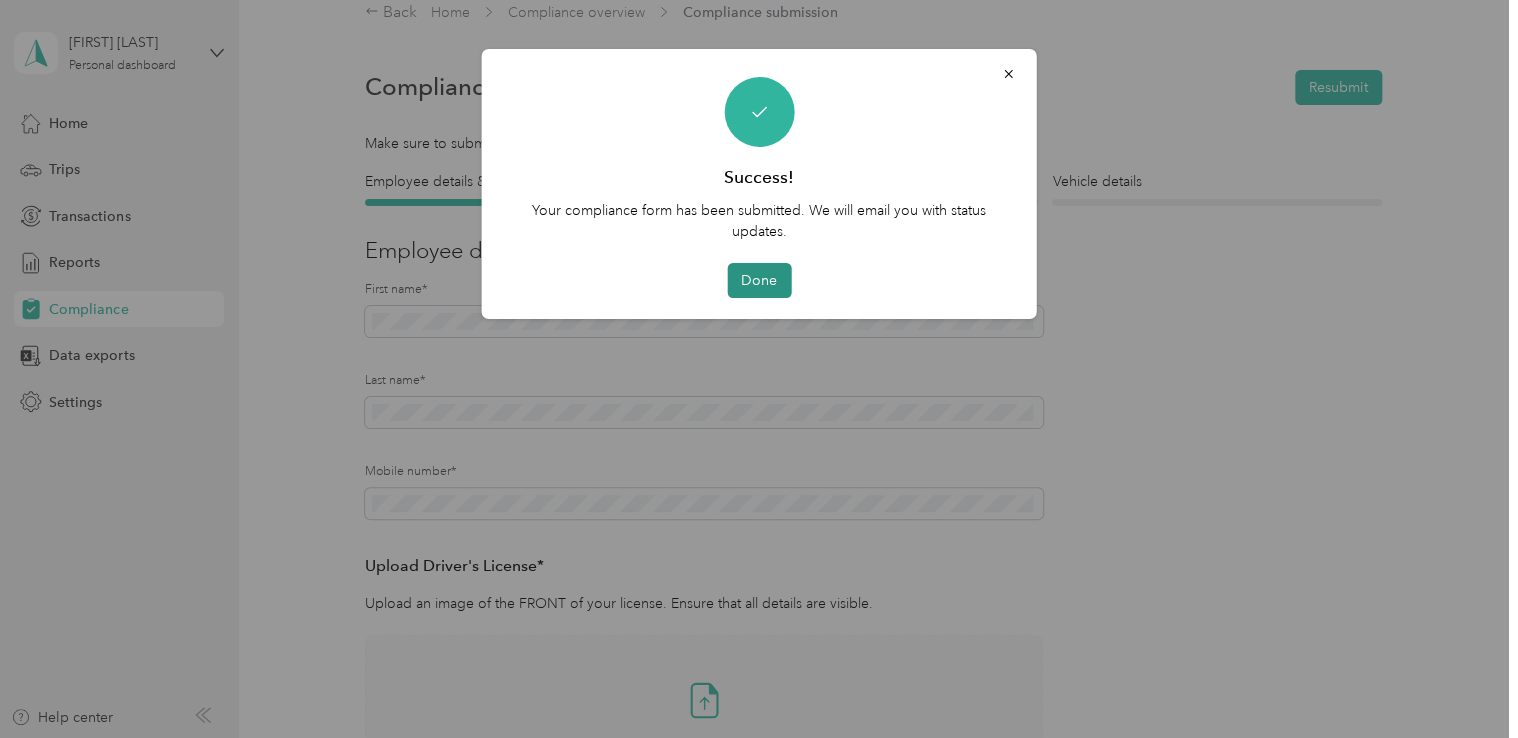 click on "Done" at bounding box center (759, 280) 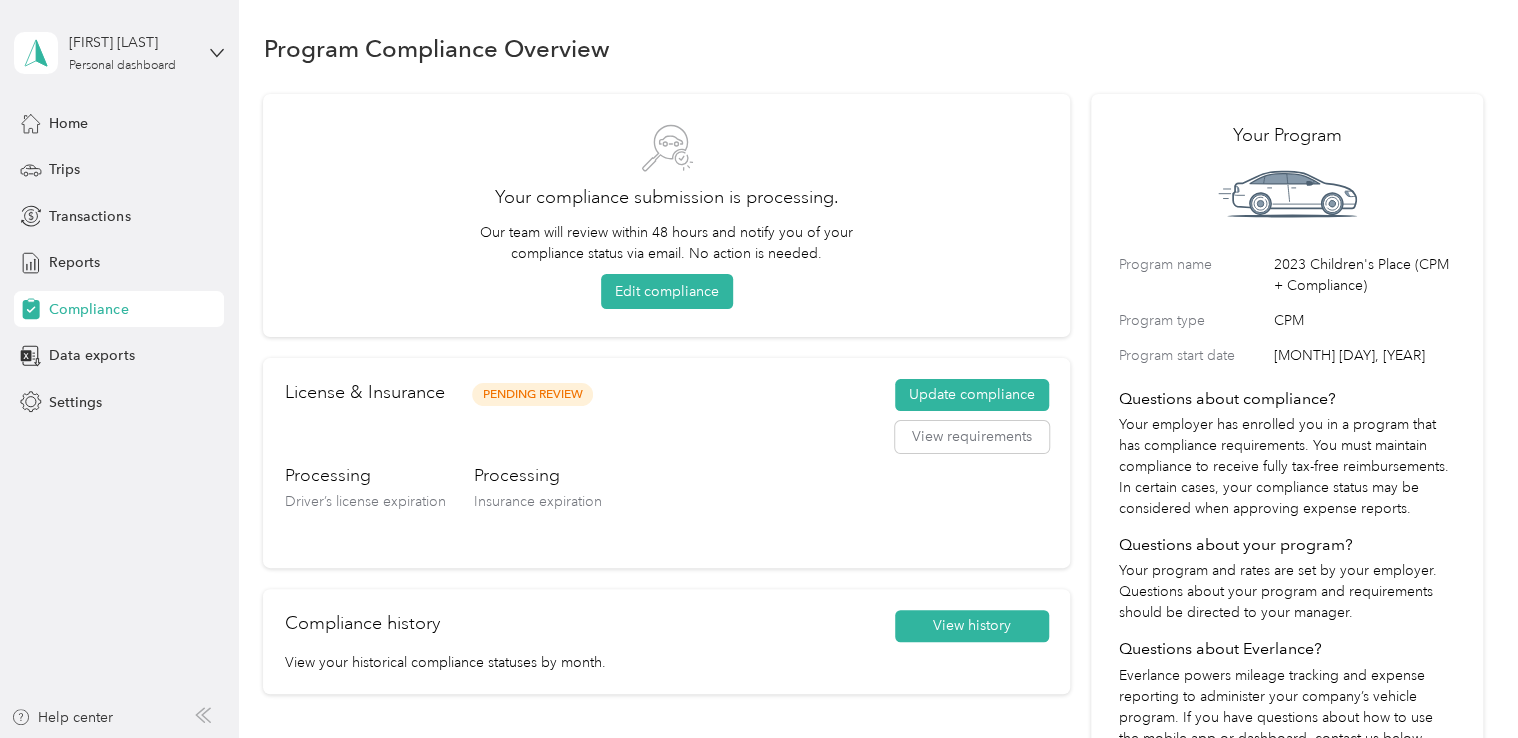 scroll, scrollTop: 0, scrollLeft: 0, axis: both 